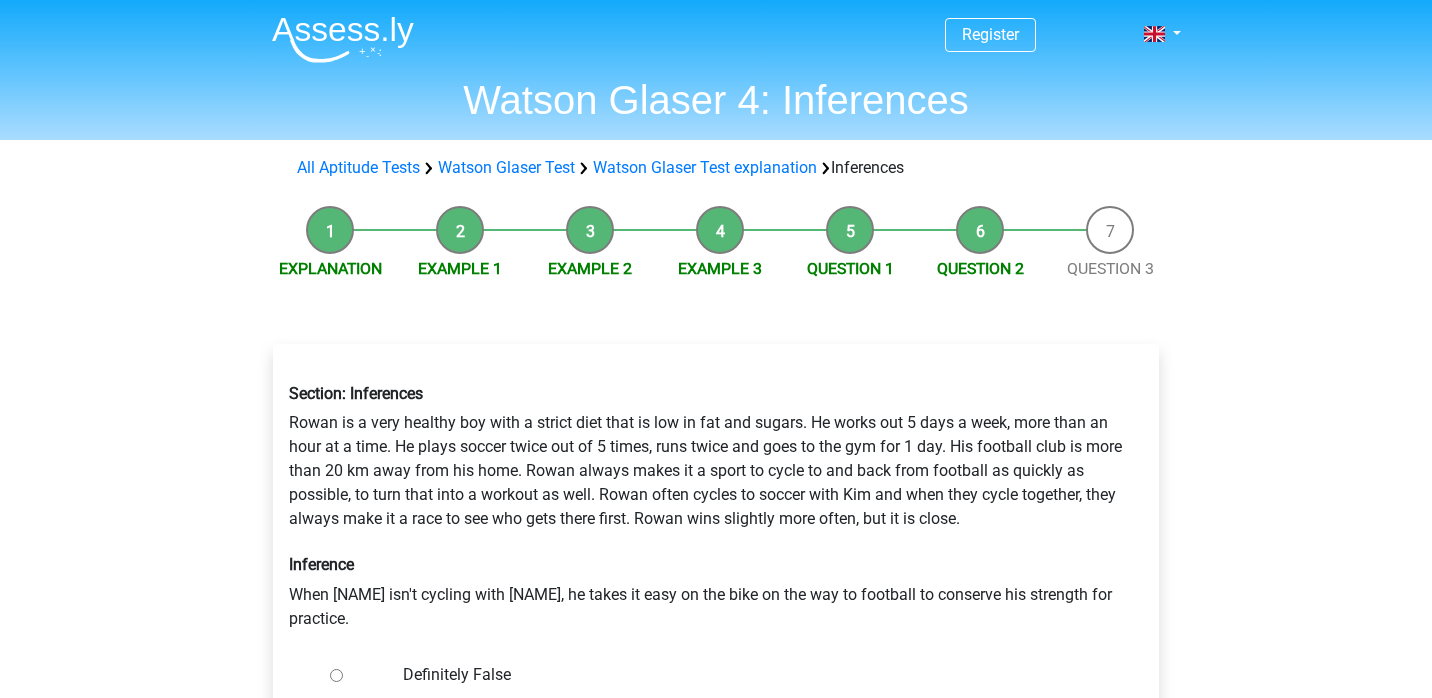 scroll, scrollTop: 368, scrollLeft: 0, axis: vertical 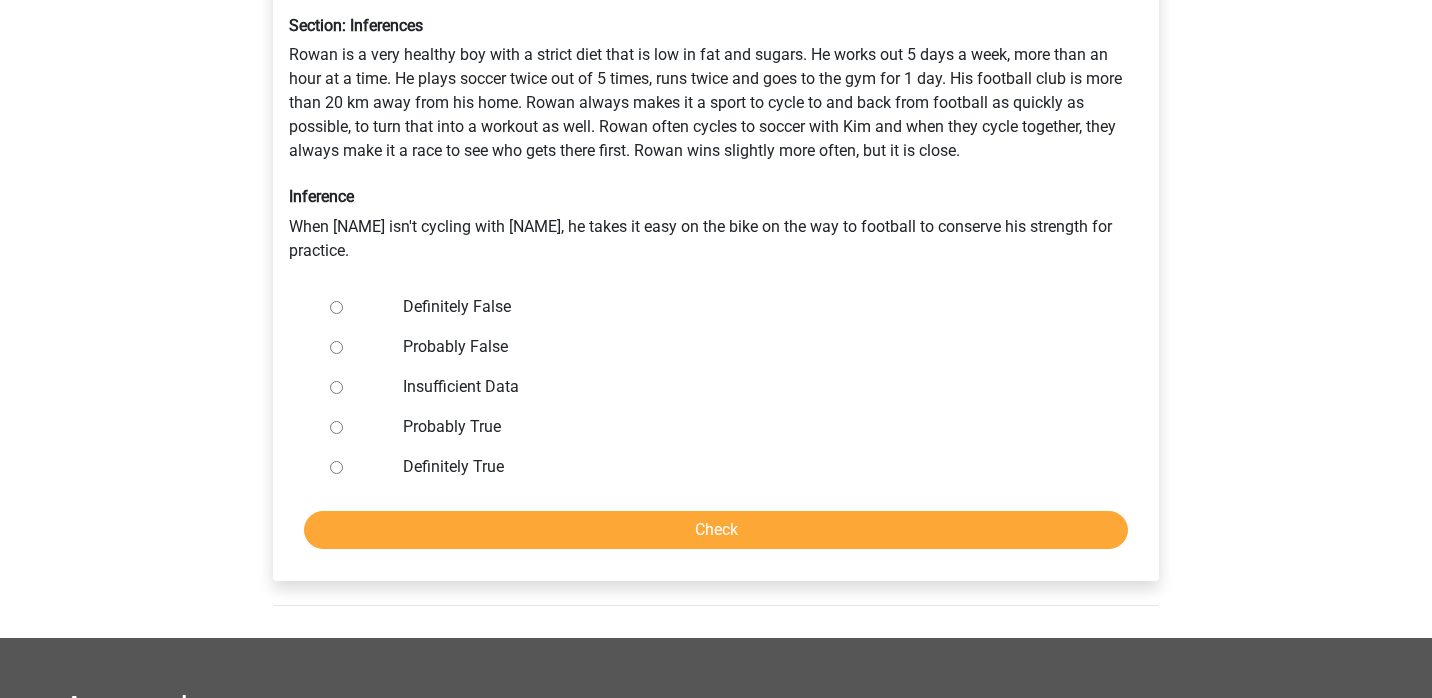 click on "Probably False" at bounding box center (749, 347) 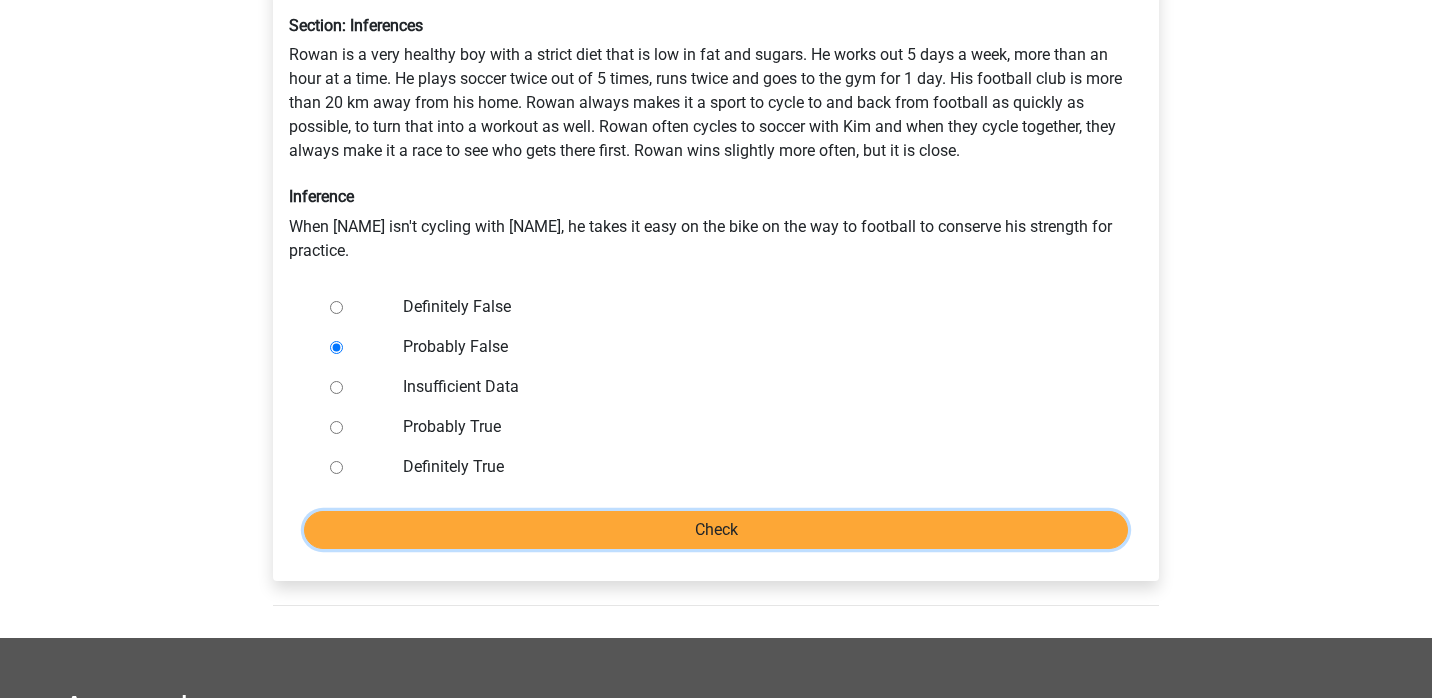 click on "Check" at bounding box center [716, 530] 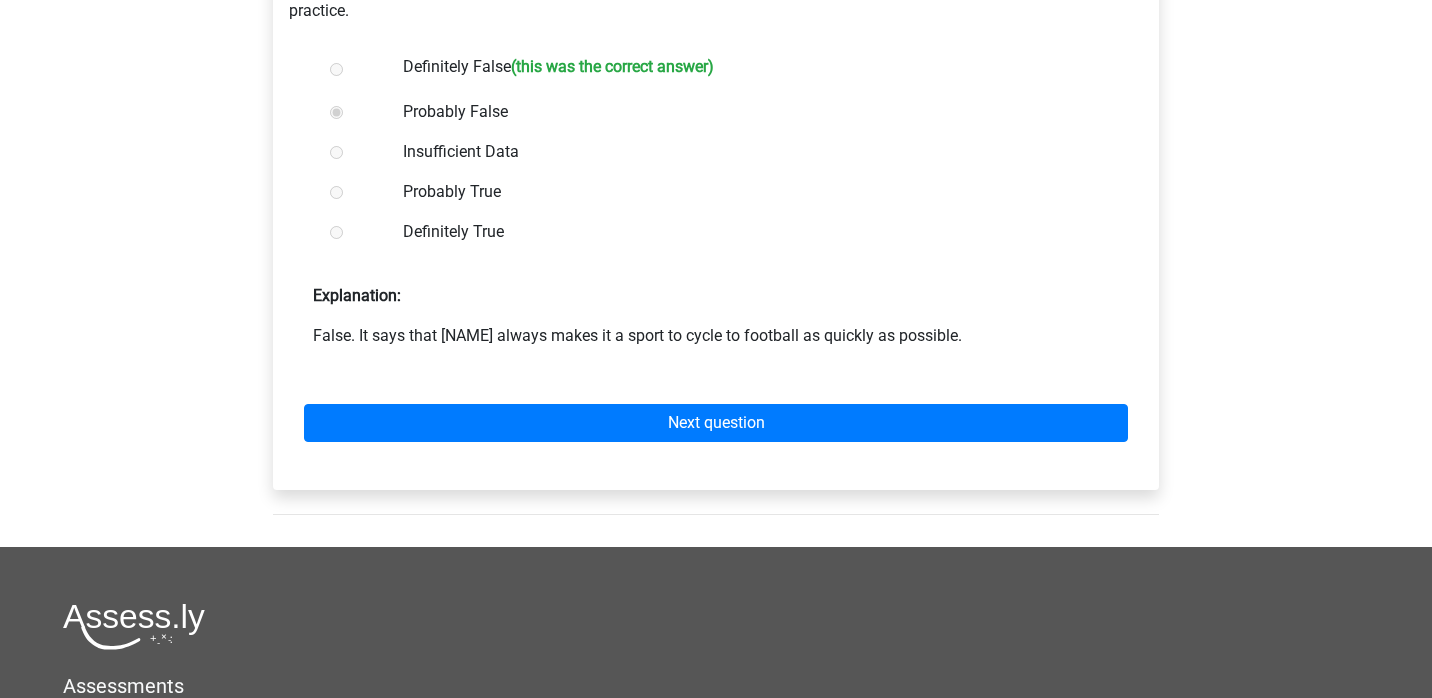scroll, scrollTop: 606, scrollLeft: 0, axis: vertical 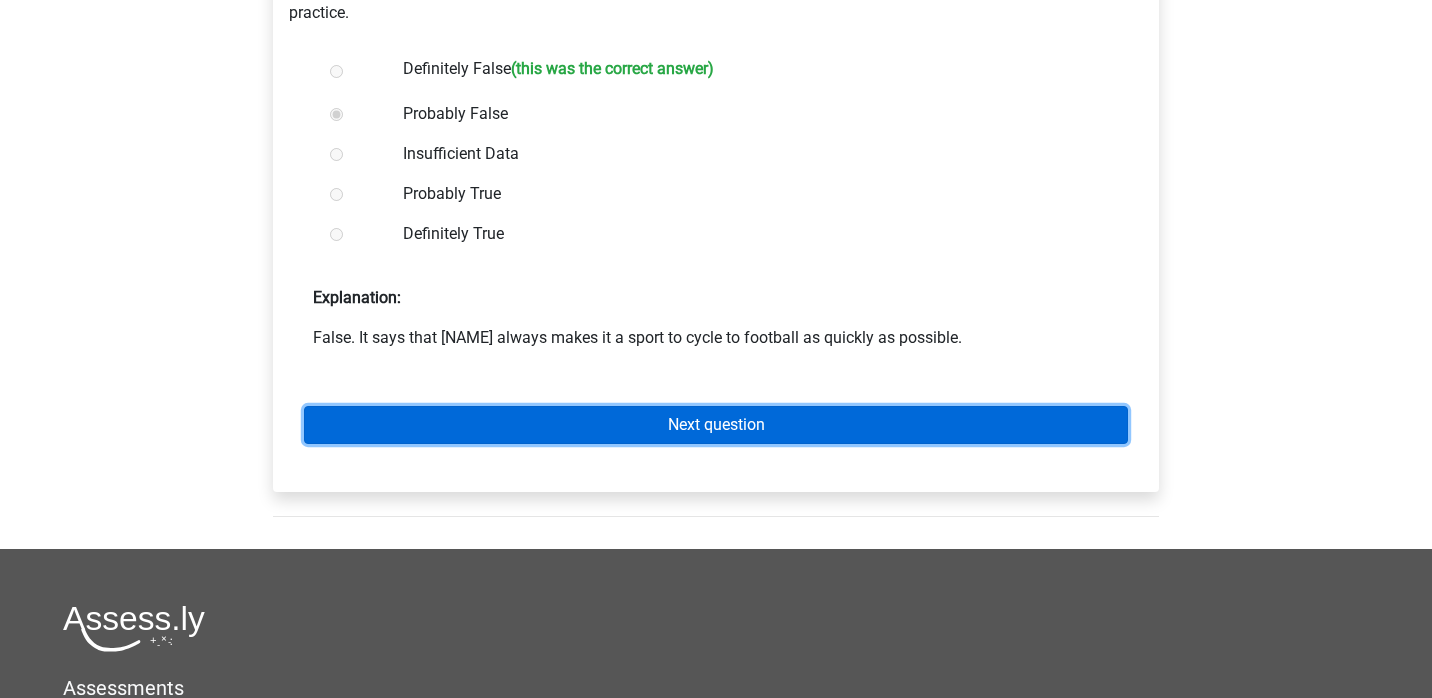 click on "Next question" at bounding box center (716, 425) 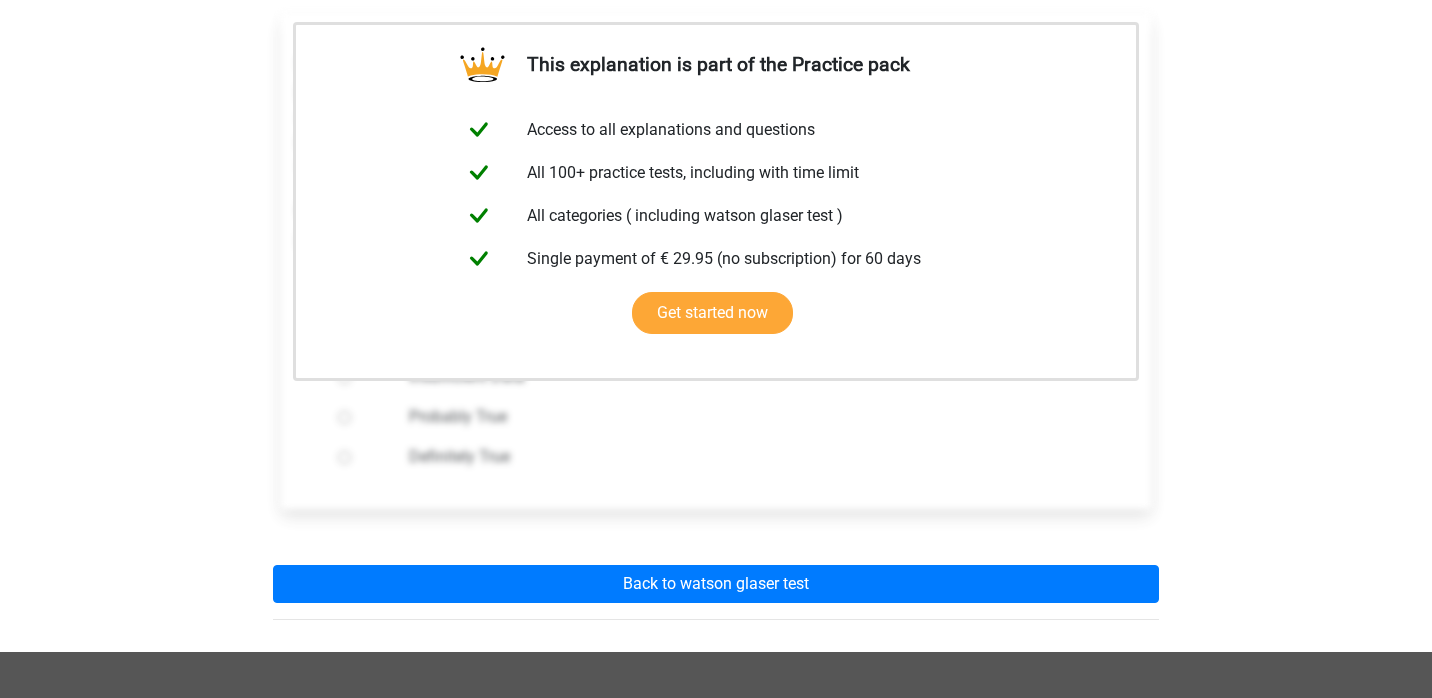scroll, scrollTop: 120, scrollLeft: 0, axis: vertical 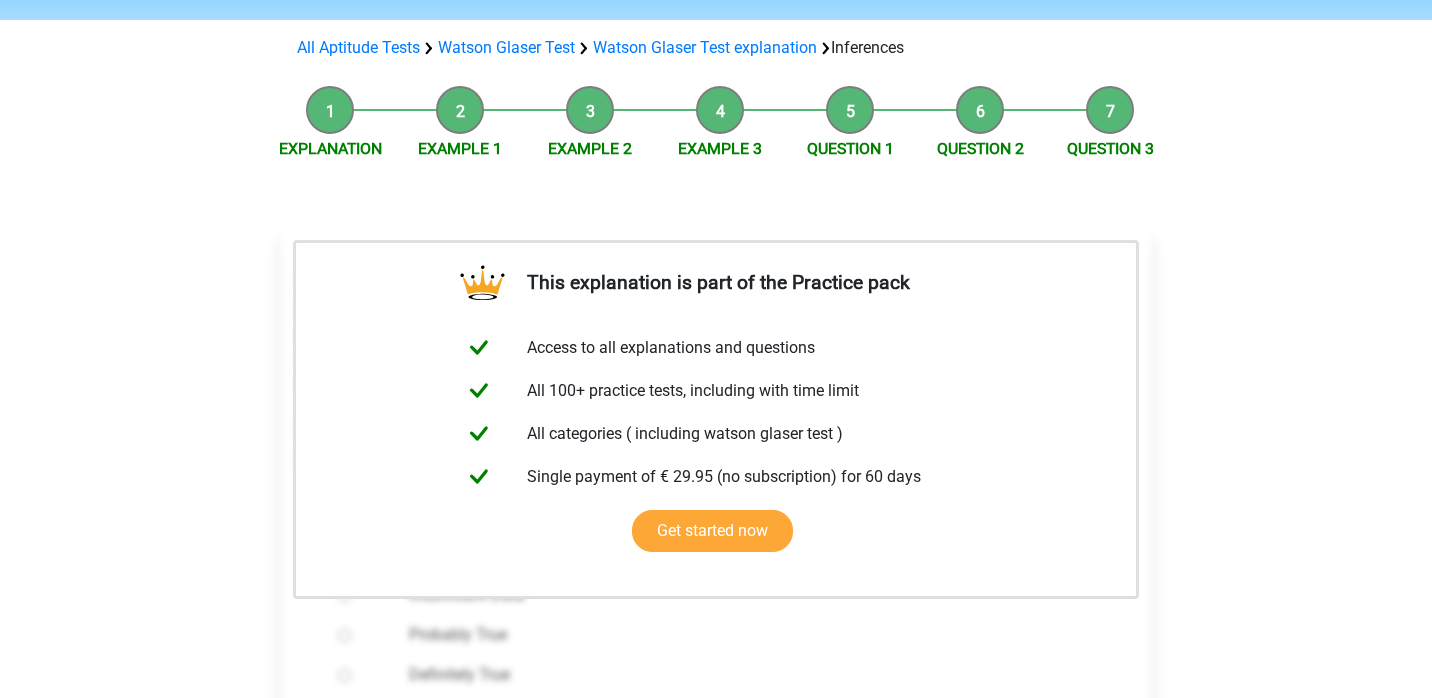 click on "Explanation" at bounding box center (330, 123) 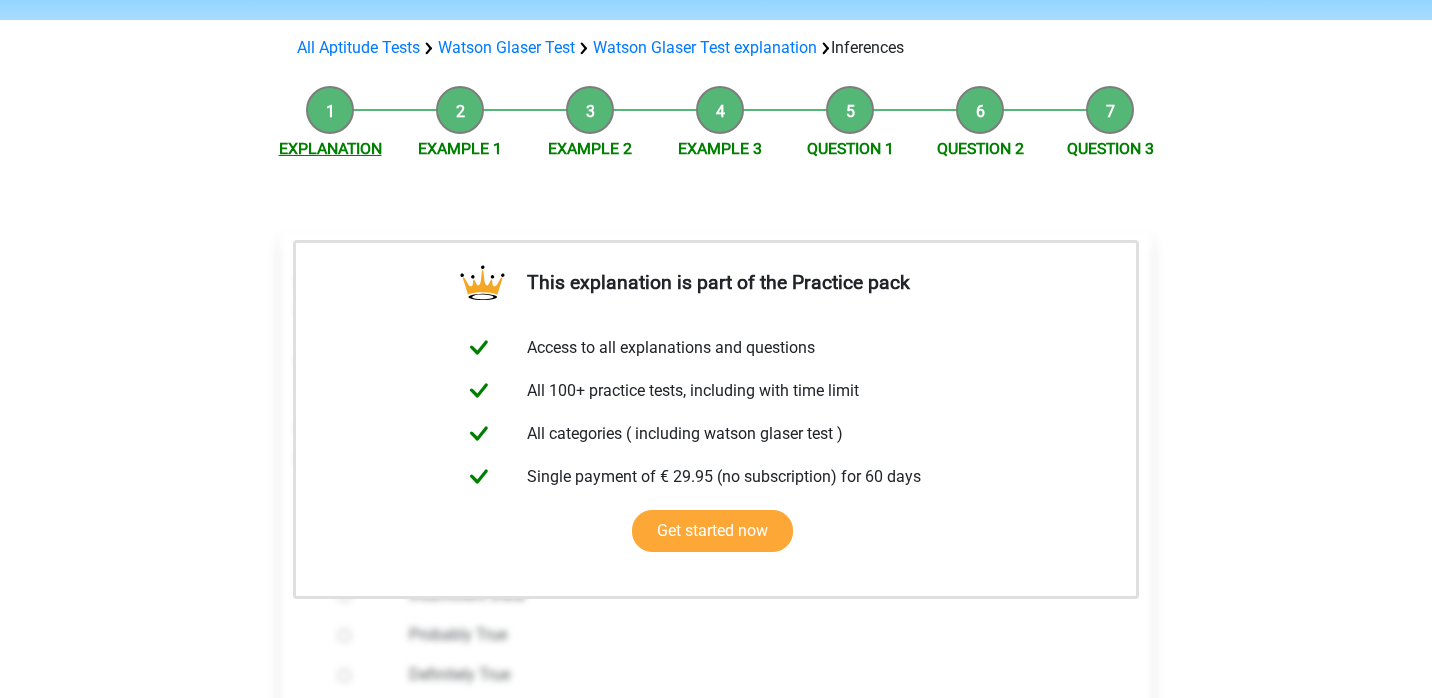 click on "Explanation" at bounding box center (330, 148) 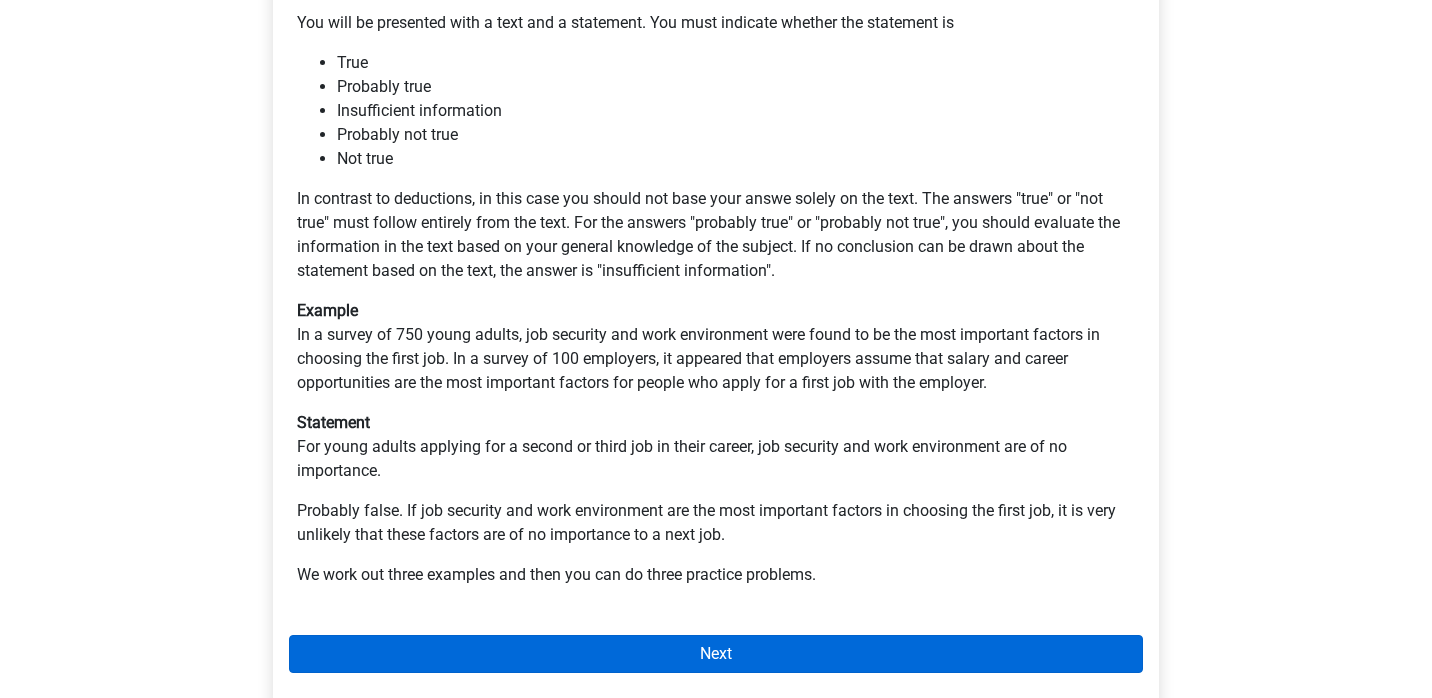 scroll, scrollTop: 189, scrollLeft: 0, axis: vertical 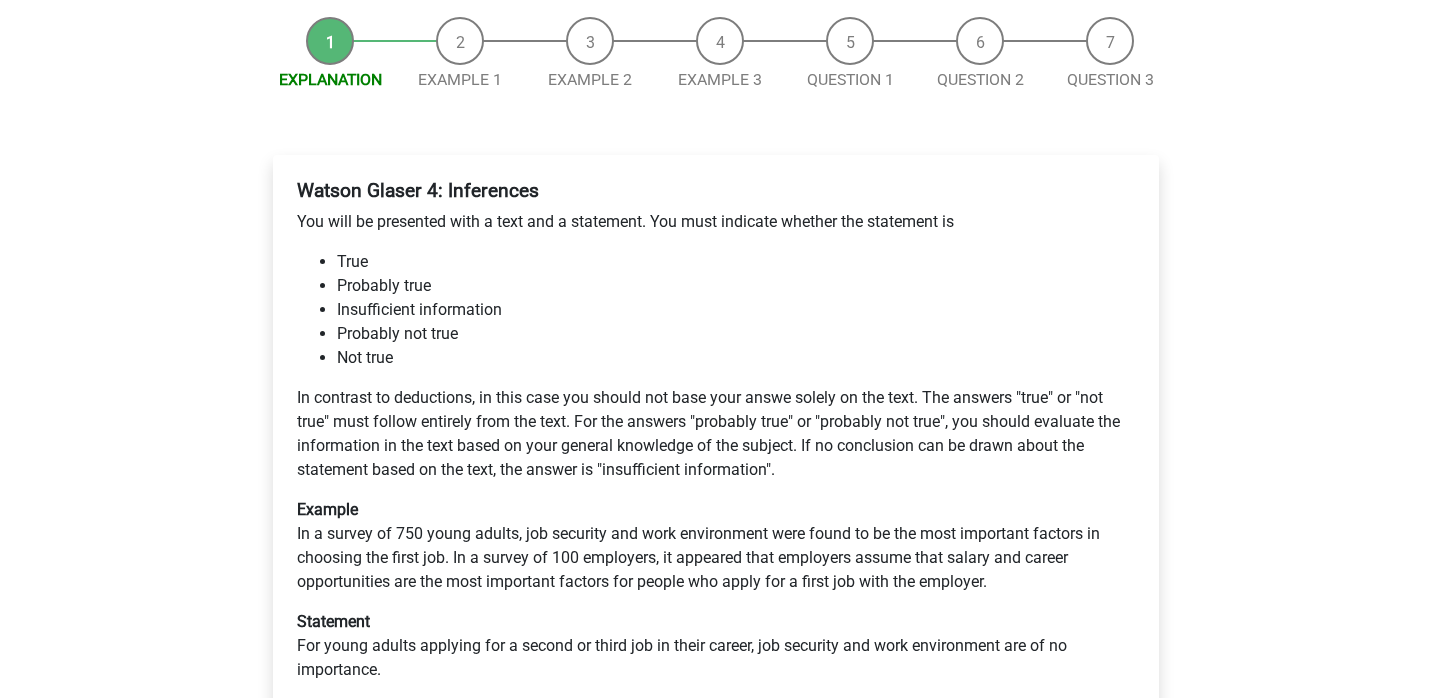 click on "Explanation
Example 1
Example 2
Example 3
Question 1
Question 2
Question 3" at bounding box center (716, 17) 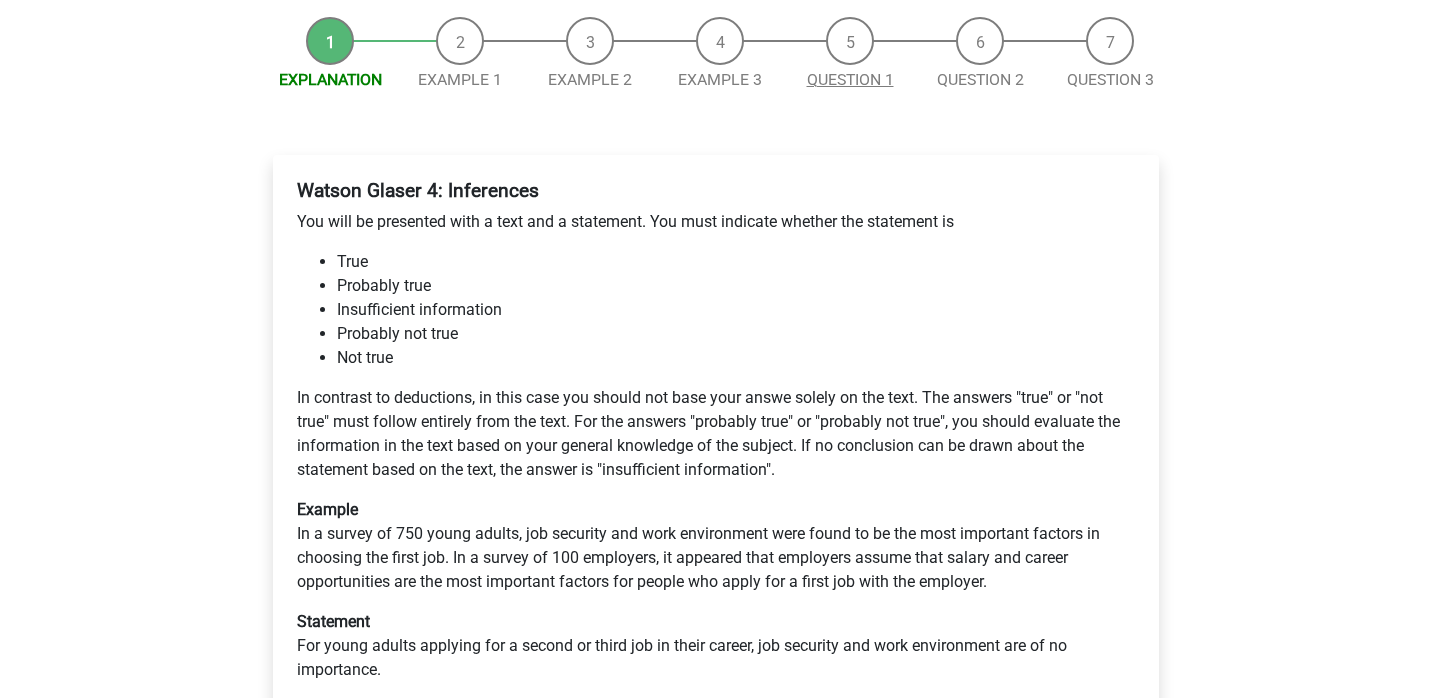 click on "Question 1" at bounding box center [850, 79] 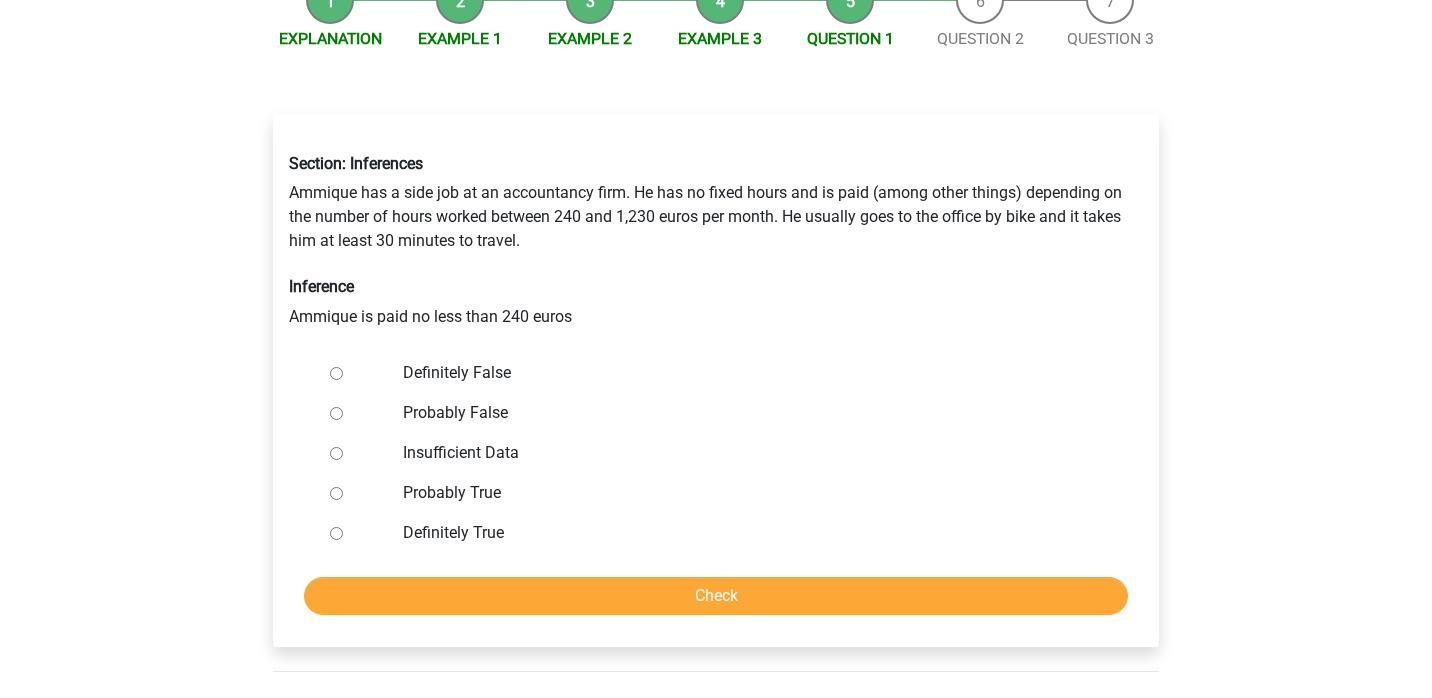 scroll, scrollTop: 231, scrollLeft: 0, axis: vertical 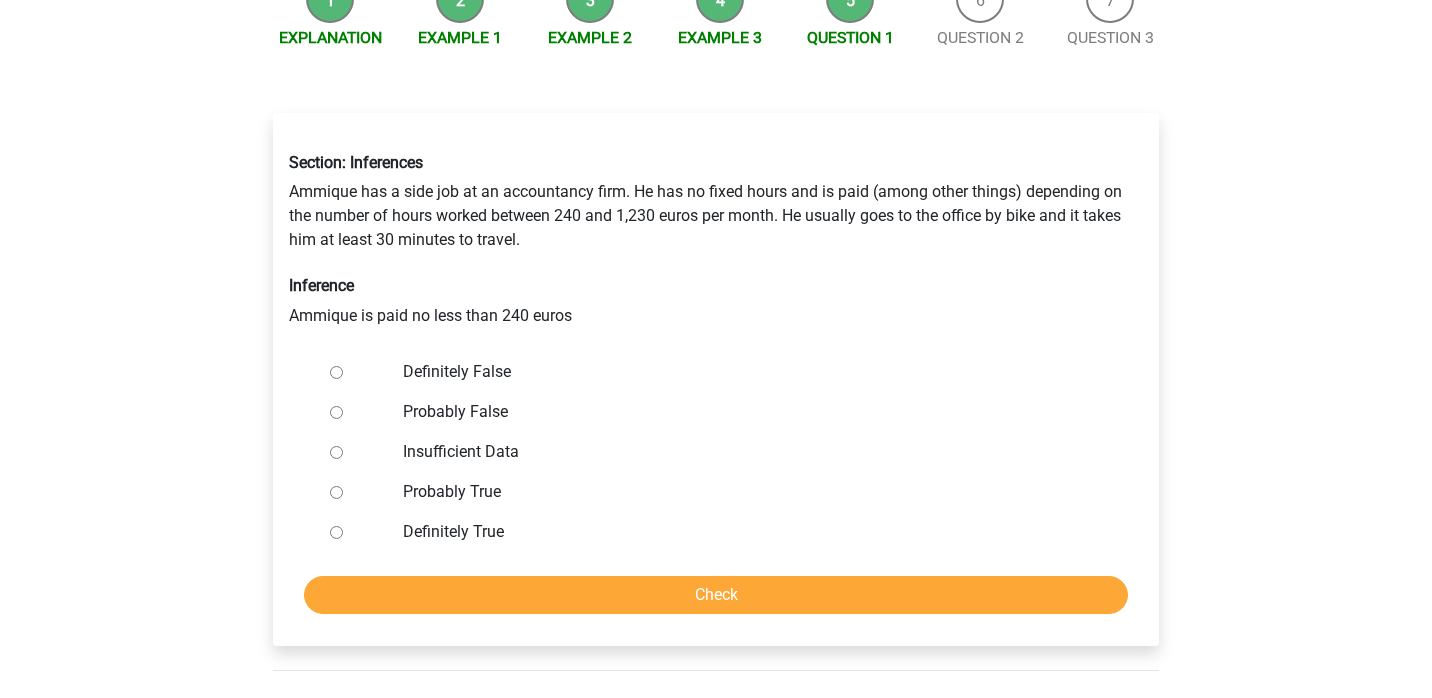 click on "Definitely True" at bounding box center (749, 532) 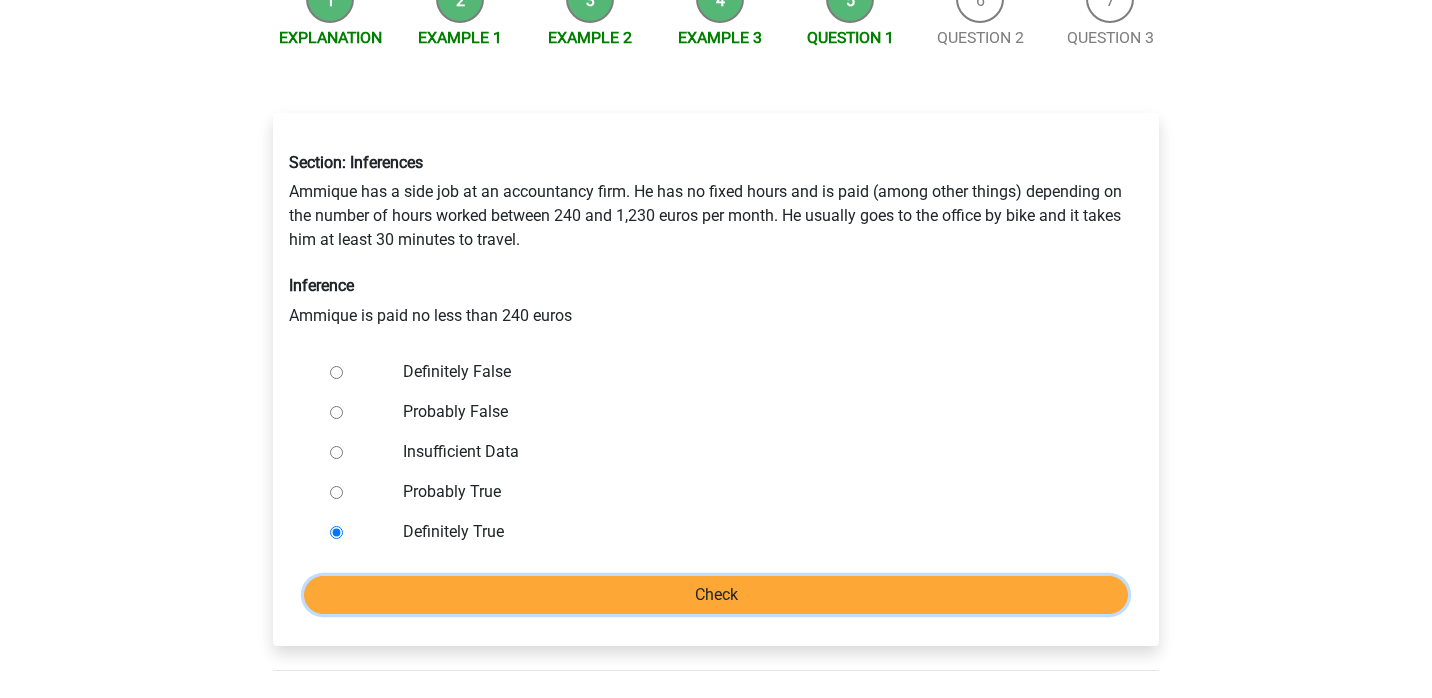 click on "Check" at bounding box center [716, 595] 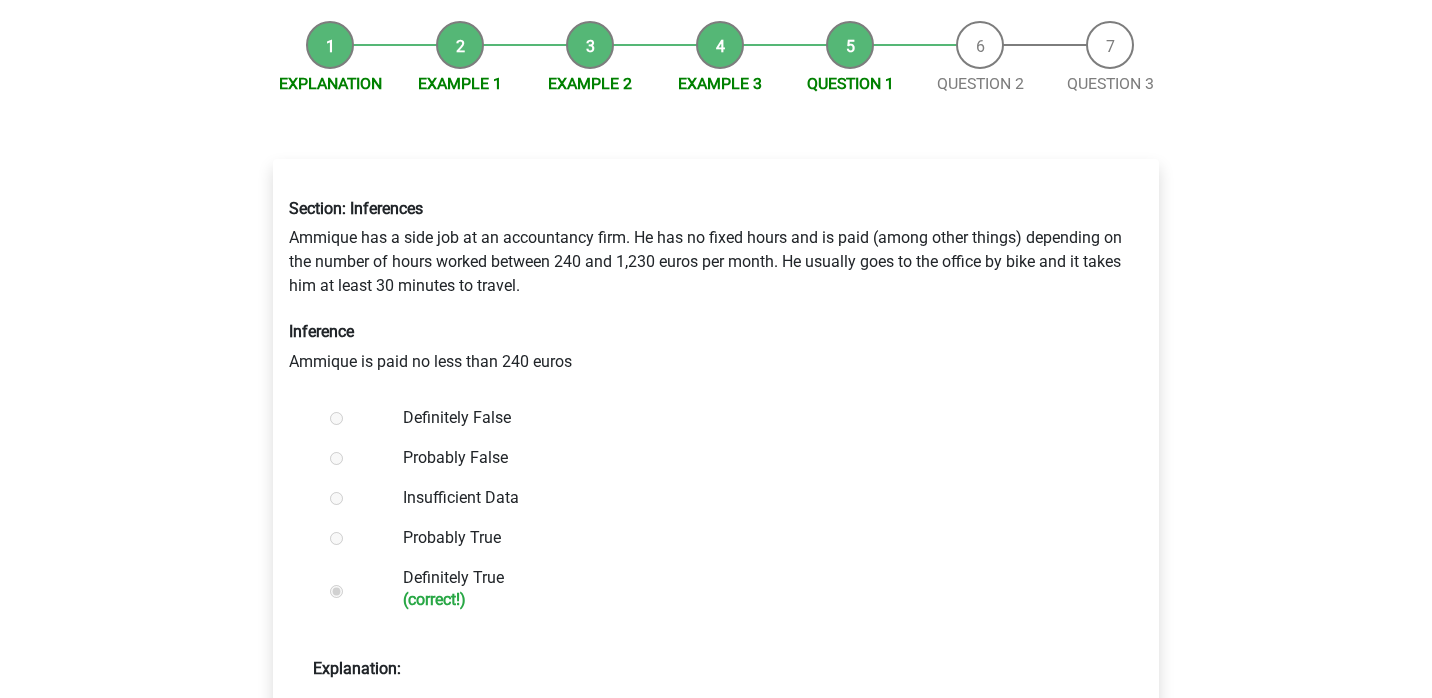 scroll, scrollTop: 377, scrollLeft: 0, axis: vertical 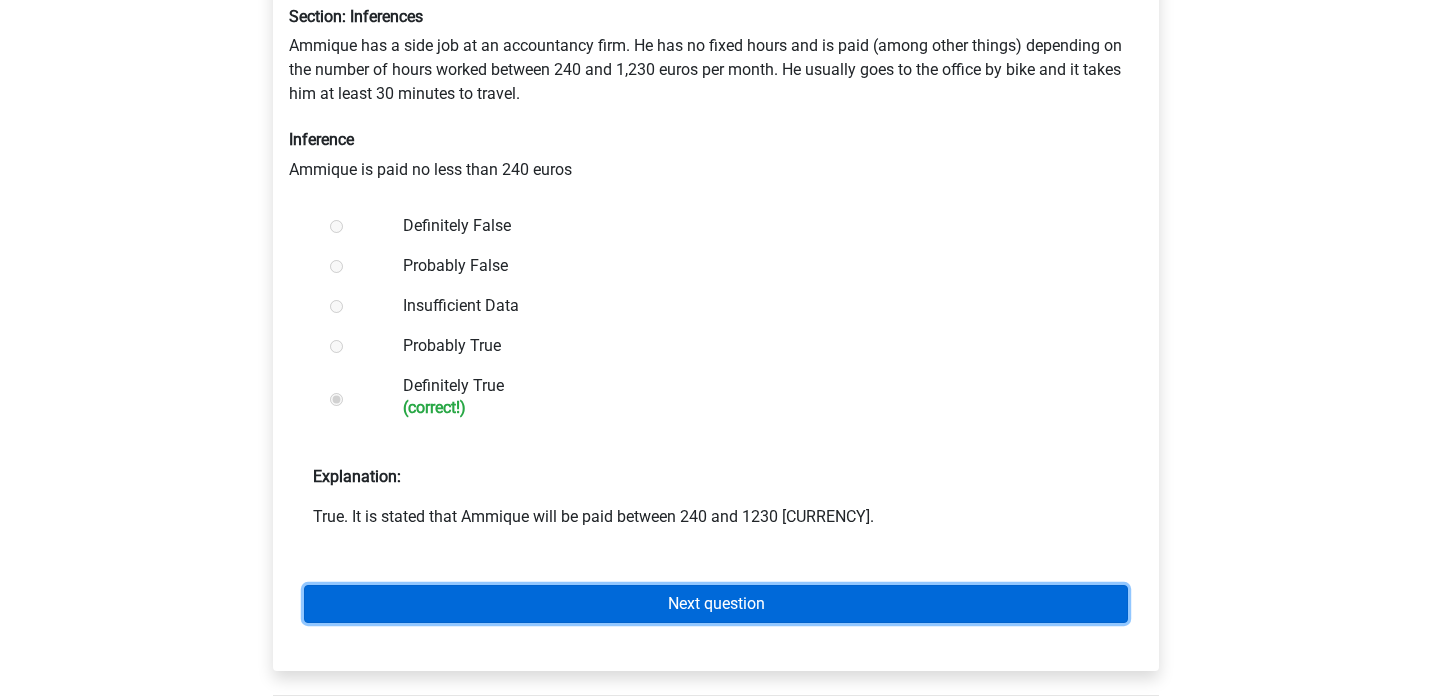 click on "Next question" at bounding box center (716, 604) 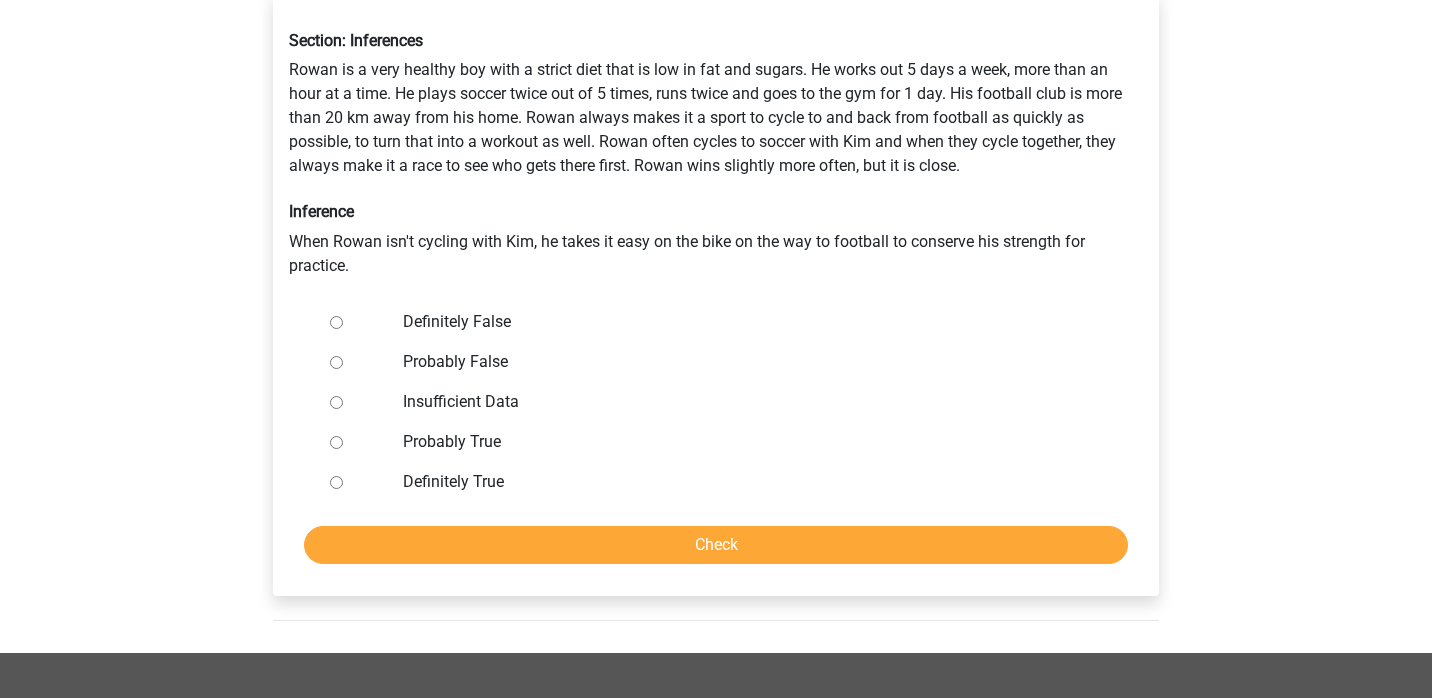 scroll, scrollTop: 347, scrollLeft: 0, axis: vertical 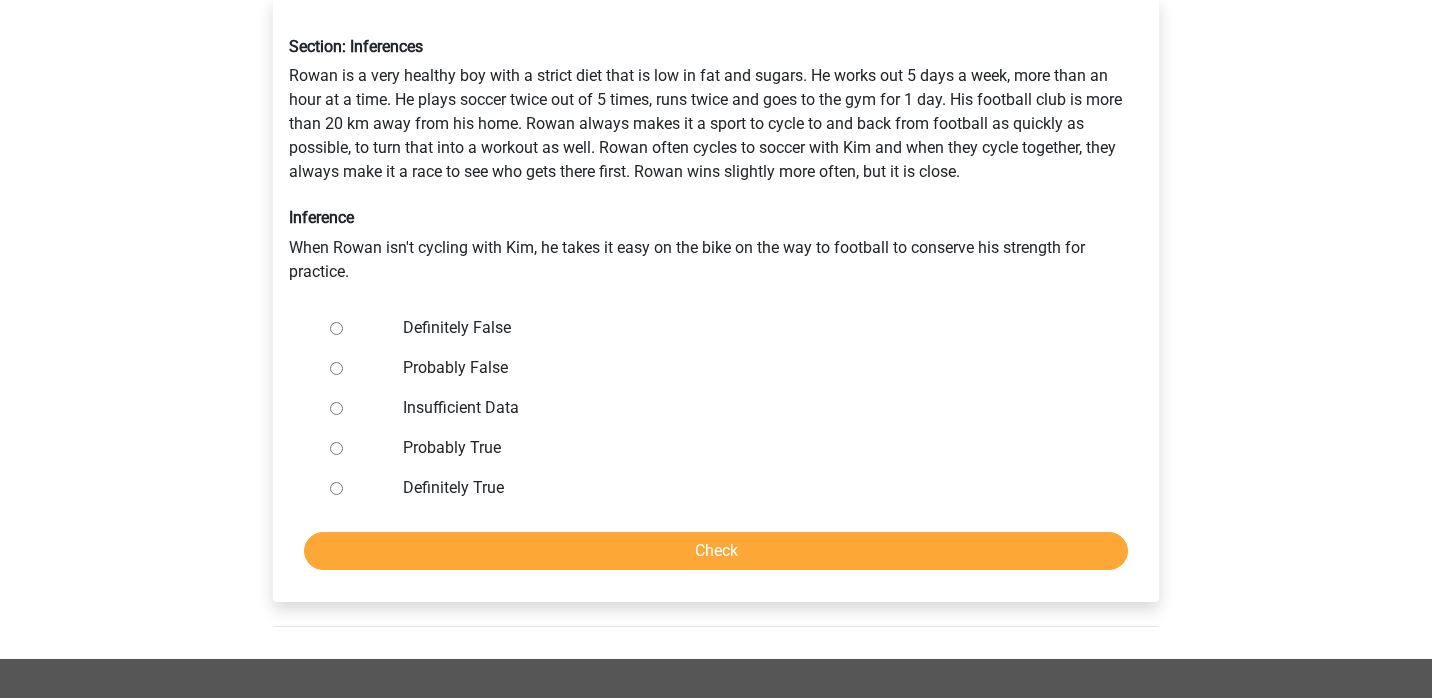 click on "Definitely False" at bounding box center (749, 328) 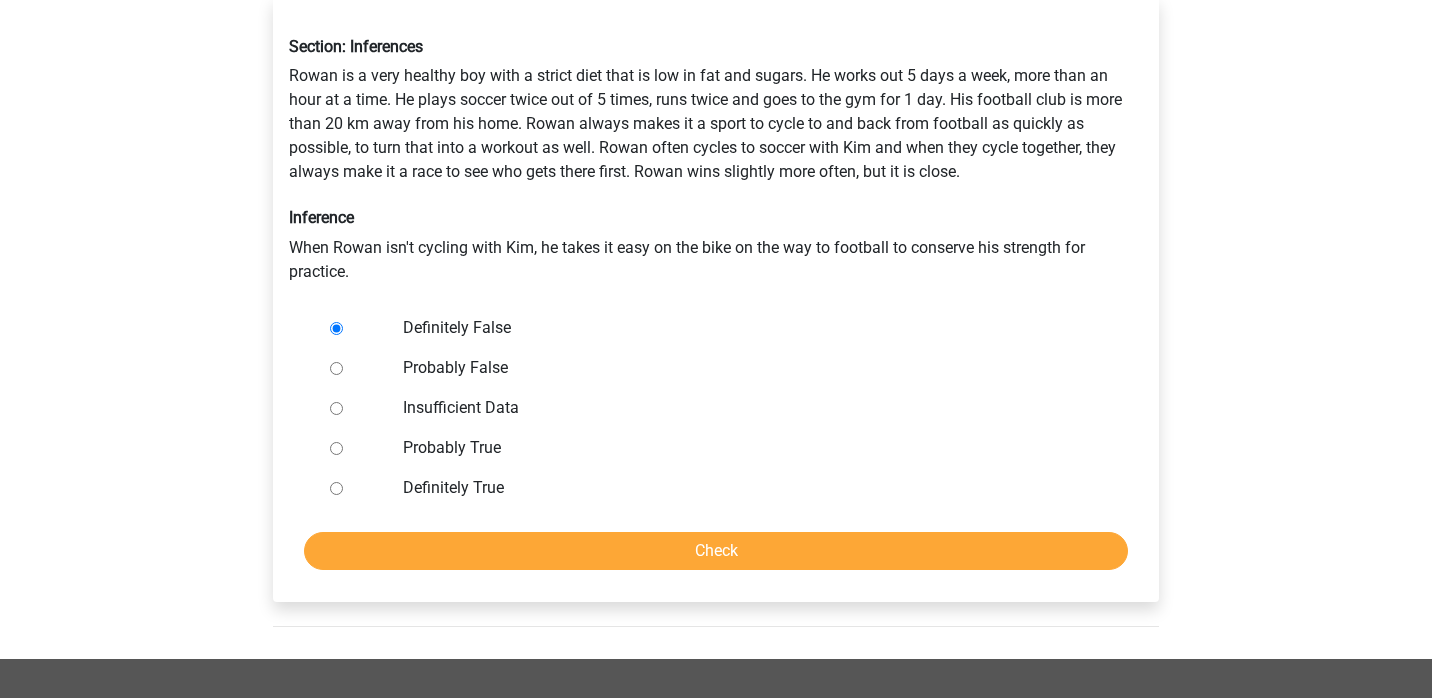 click on "Section: Inferences Rowan is a very healthy boy with a strict diet that is low in fat and sugars. He works out 5 days a week, more than an hour at a time. He plays soccer twice out of 5 times, runs twice and goes to the gym for 1 day. His football club is more than 20 km away from his home. Rowan always makes it a sport to cycle to and back from football as quickly as possible, to turn that into a workout as well. Rowan often cycles to soccer with Kim and when they cycle together, they always make it a race to see who gets there first. Rowan wins slightly more often, but it is close. Inference When Rowan isn't cycling with Kim, he takes it easy on the bike on the way to football to conserve his strength for practice." at bounding box center [716, 299] 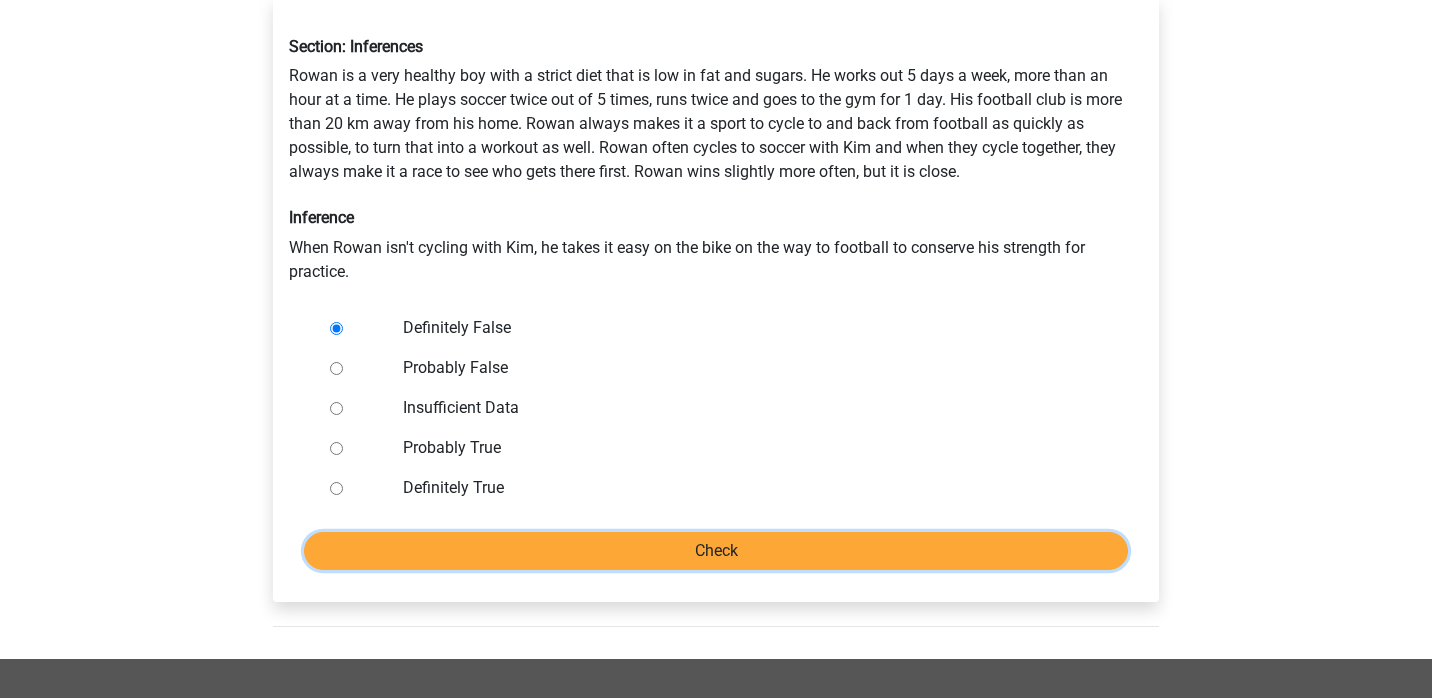 click on "Check" at bounding box center [716, 551] 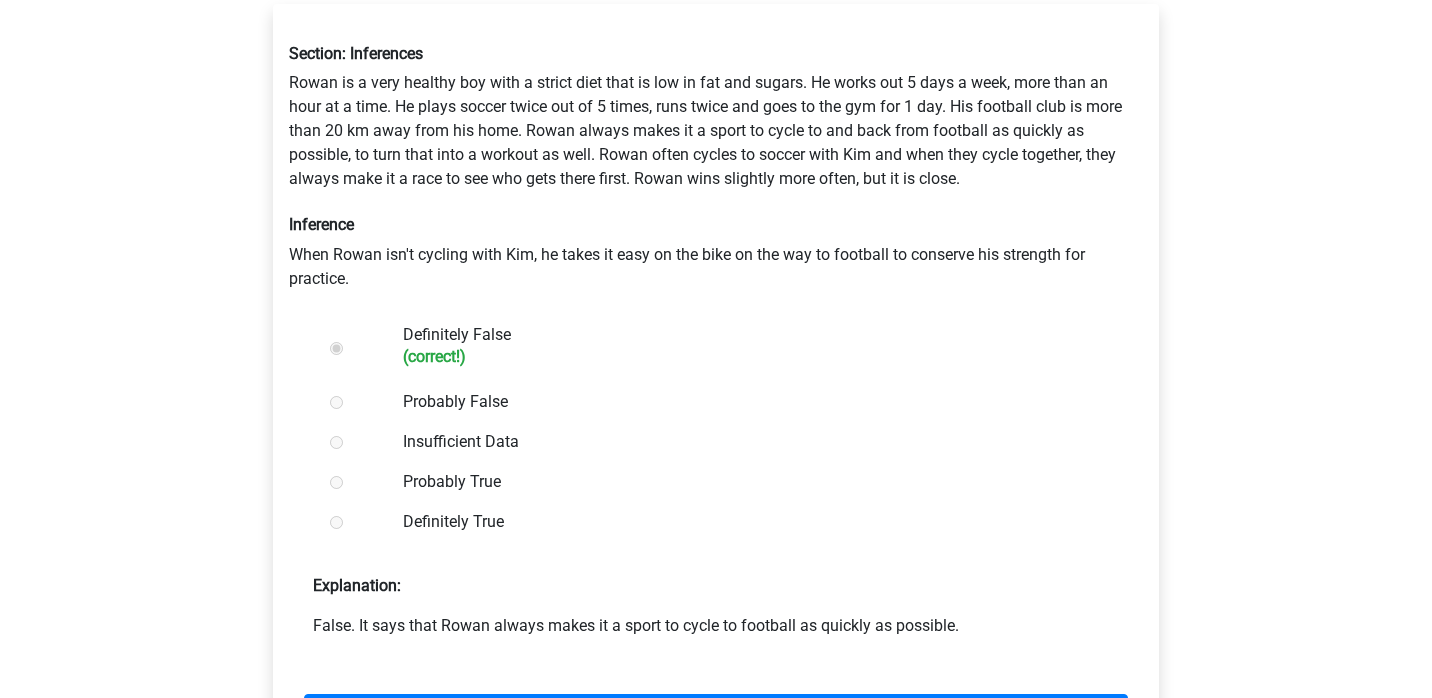 scroll, scrollTop: 580, scrollLeft: 0, axis: vertical 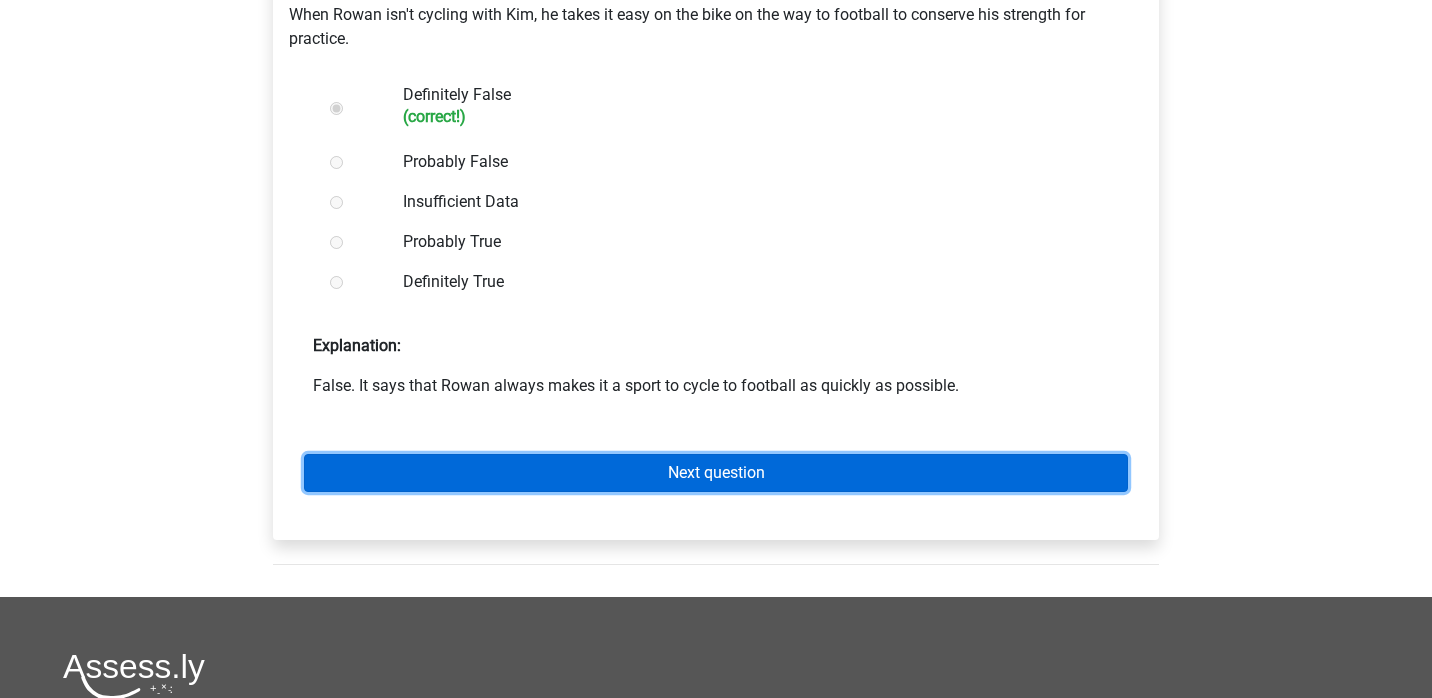 click on "Next question" at bounding box center [716, 473] 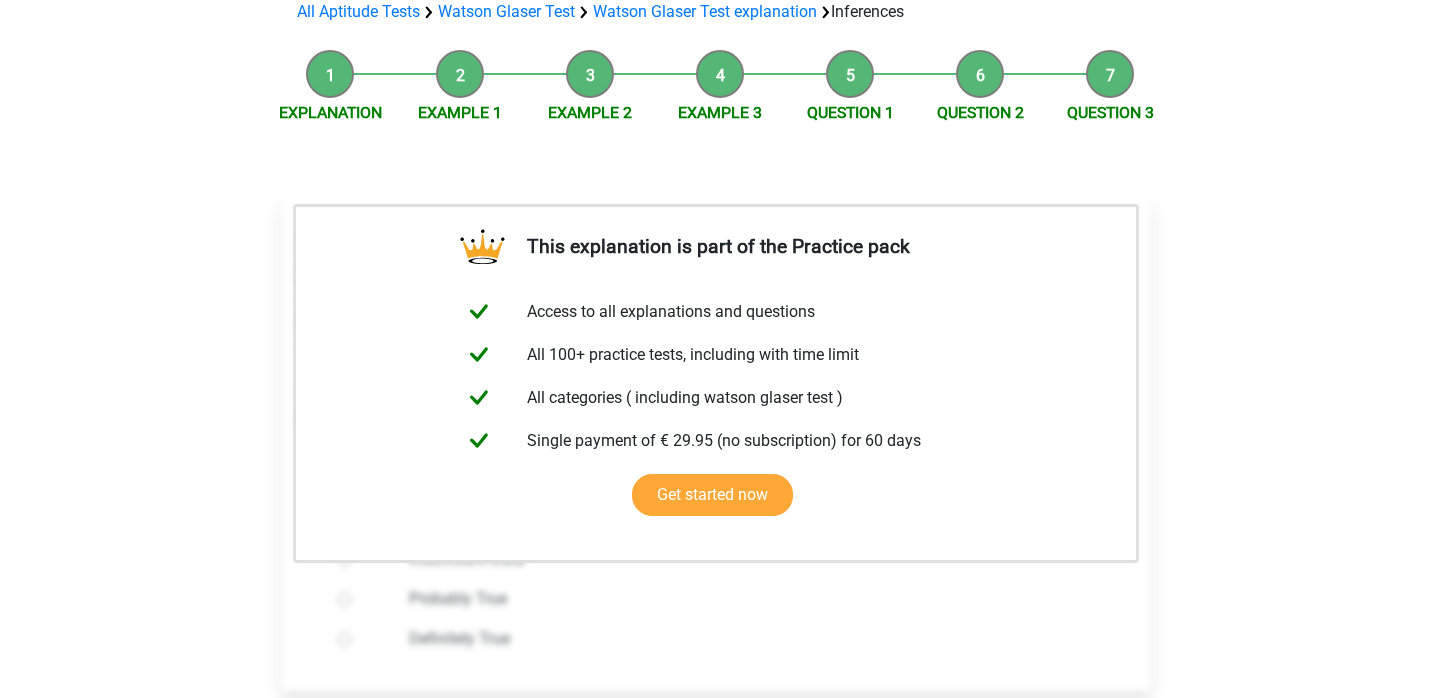 scroll, scrollTop: 153, scrollLeft: 0, axis: vertical 